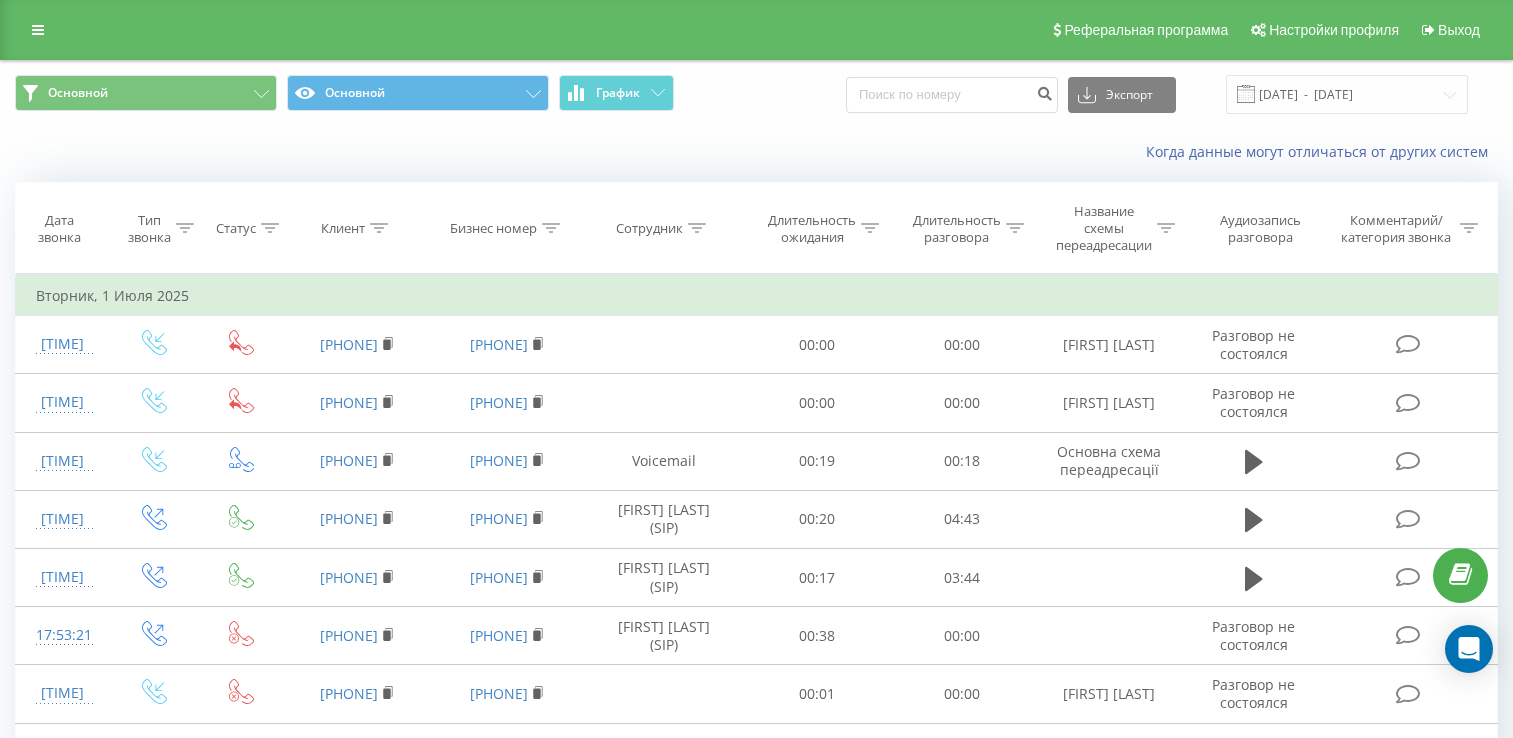scroll, scrollTop: 0, scrollLeft: 0, axis: both 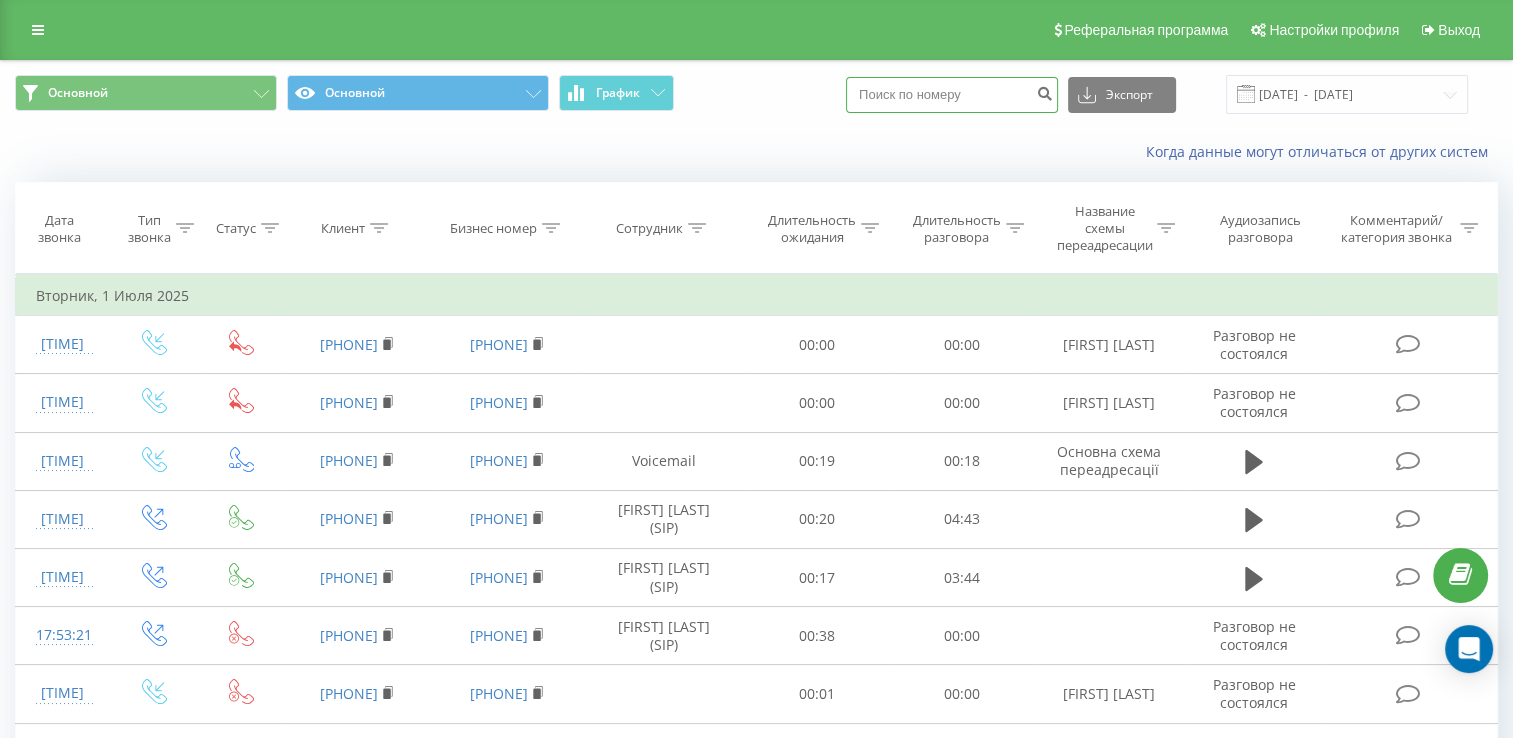 click at bounding box center (952, 95) 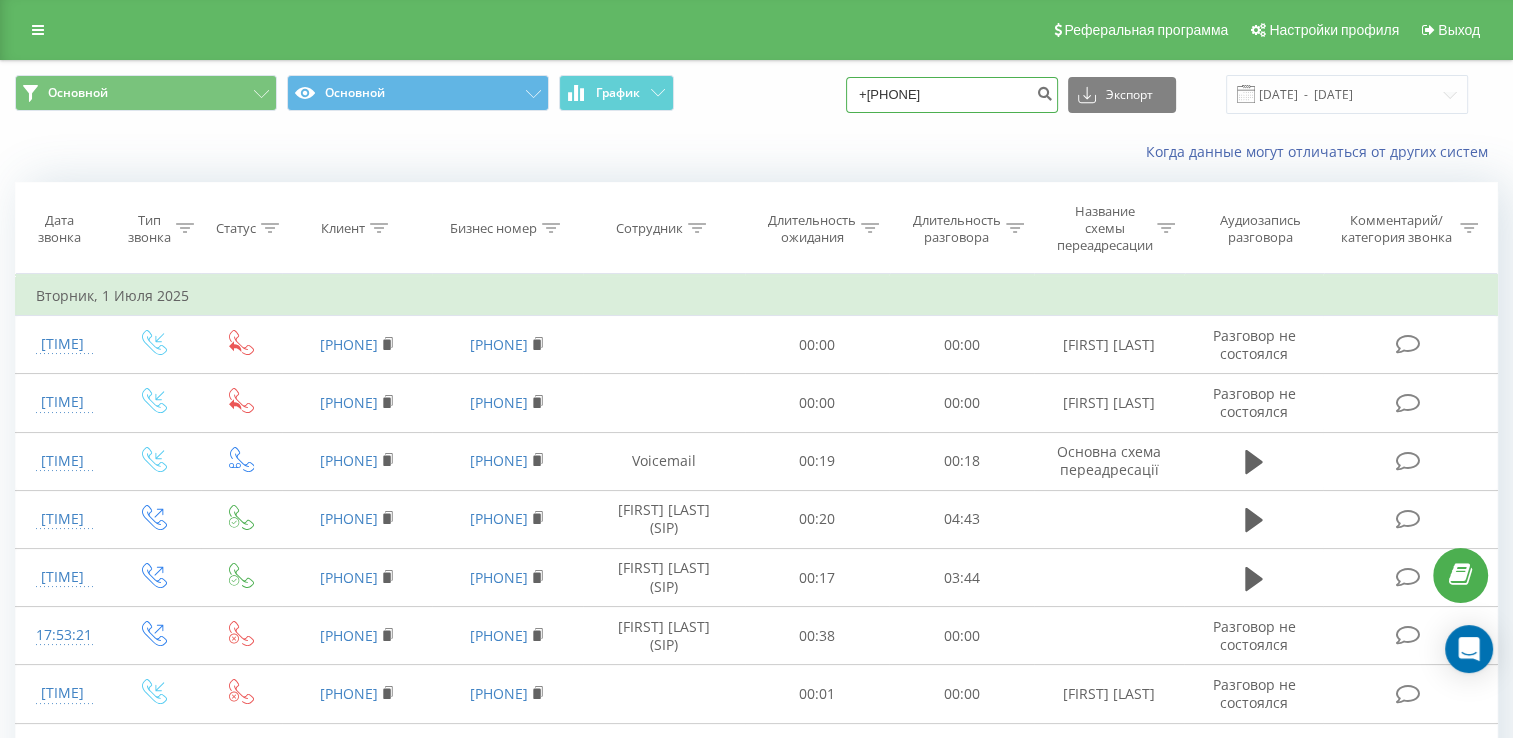 drag, startPoint x: 909, startPoint y: 93, endPoint x: 801, endPoint y: 82, distance: 108.55874 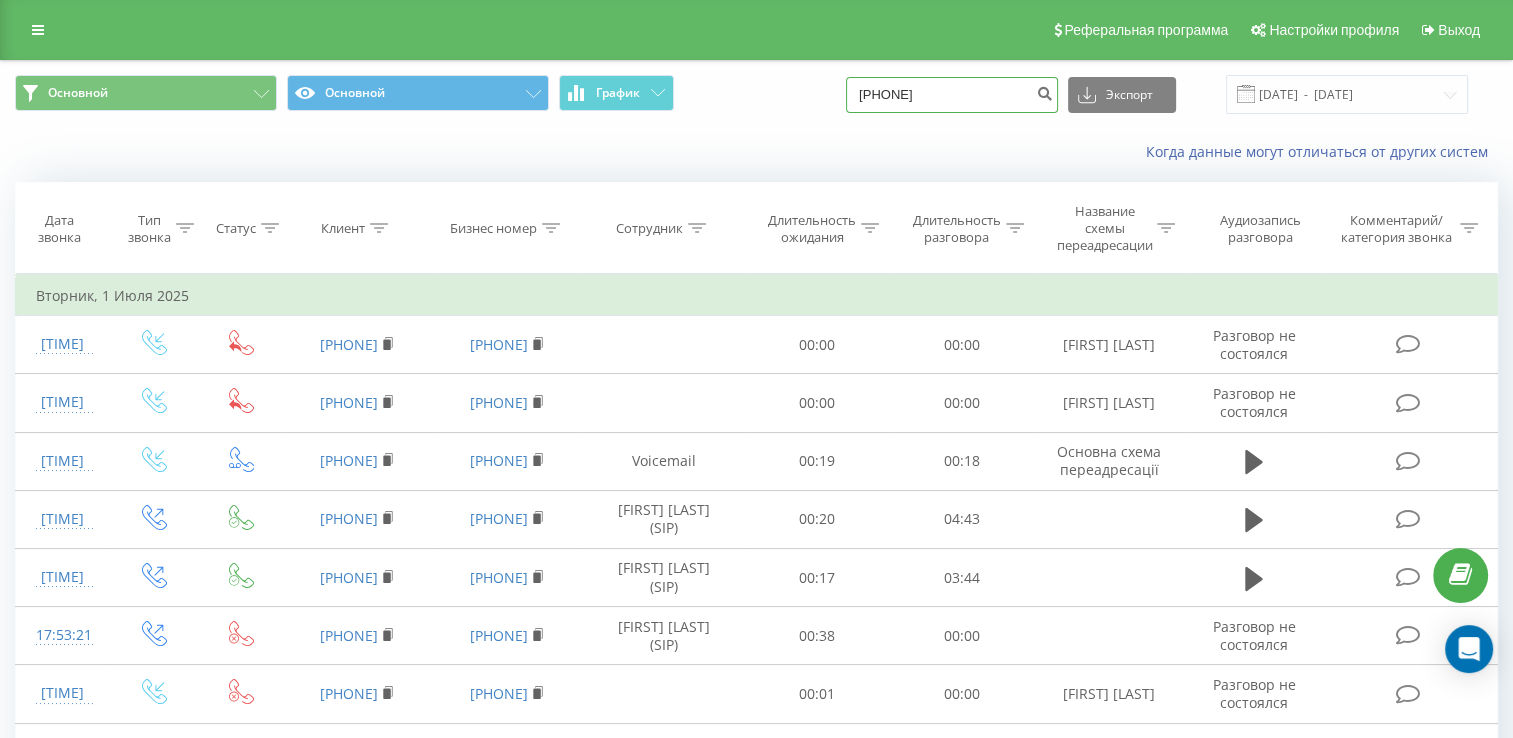 type on "[PHONE]" 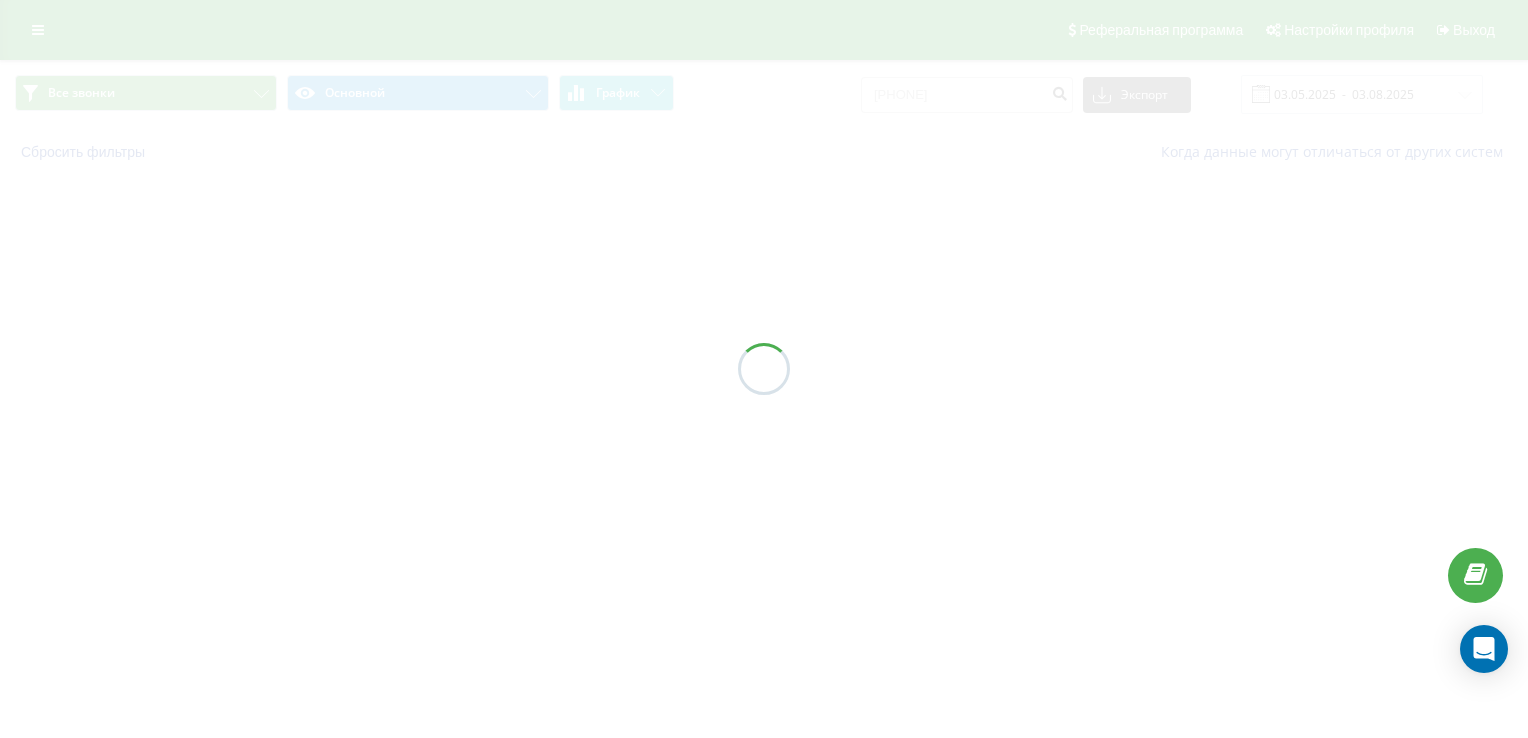 scroll, scrollTop: 0, scrollLeft: 0, axis: both 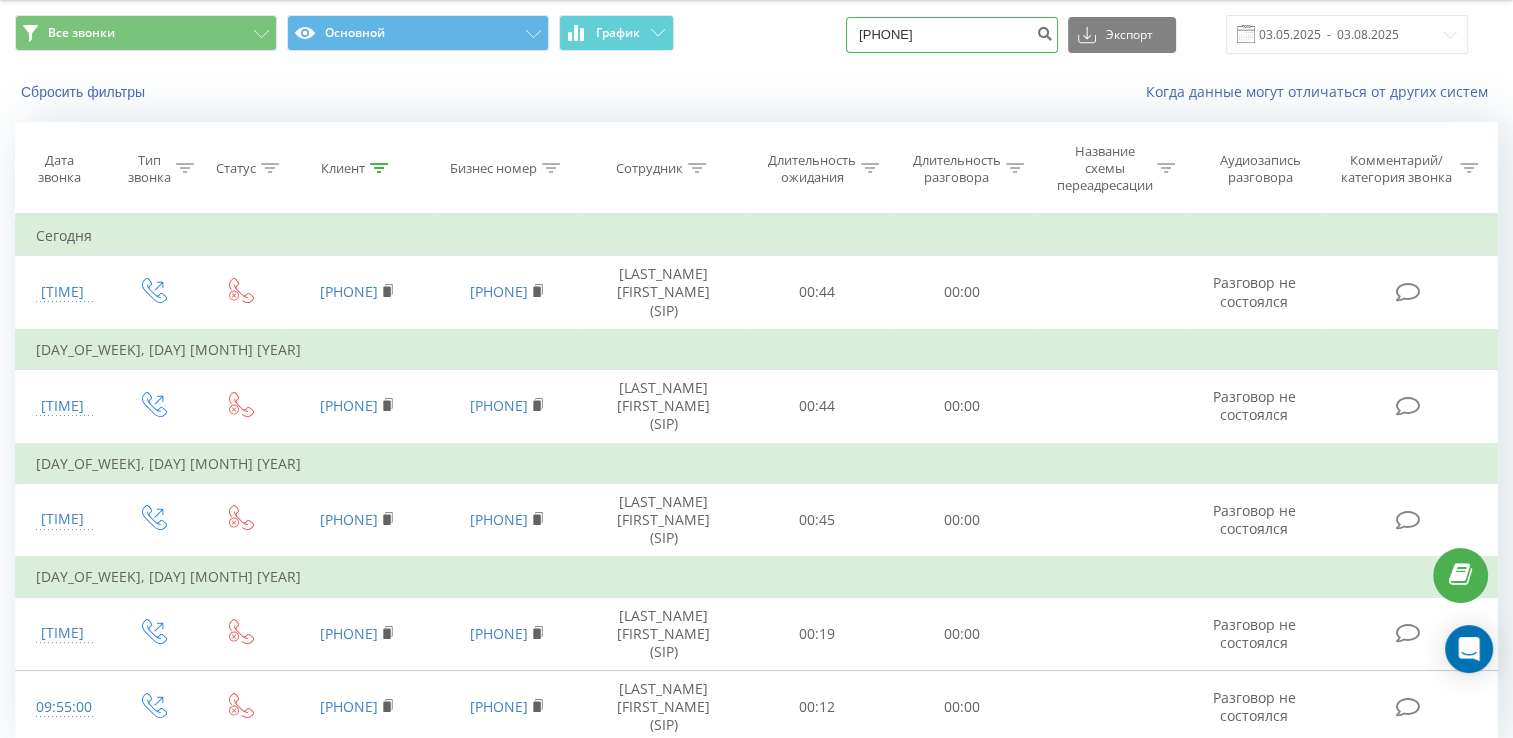 click on "0971214358" at bounding box center (952, 35) 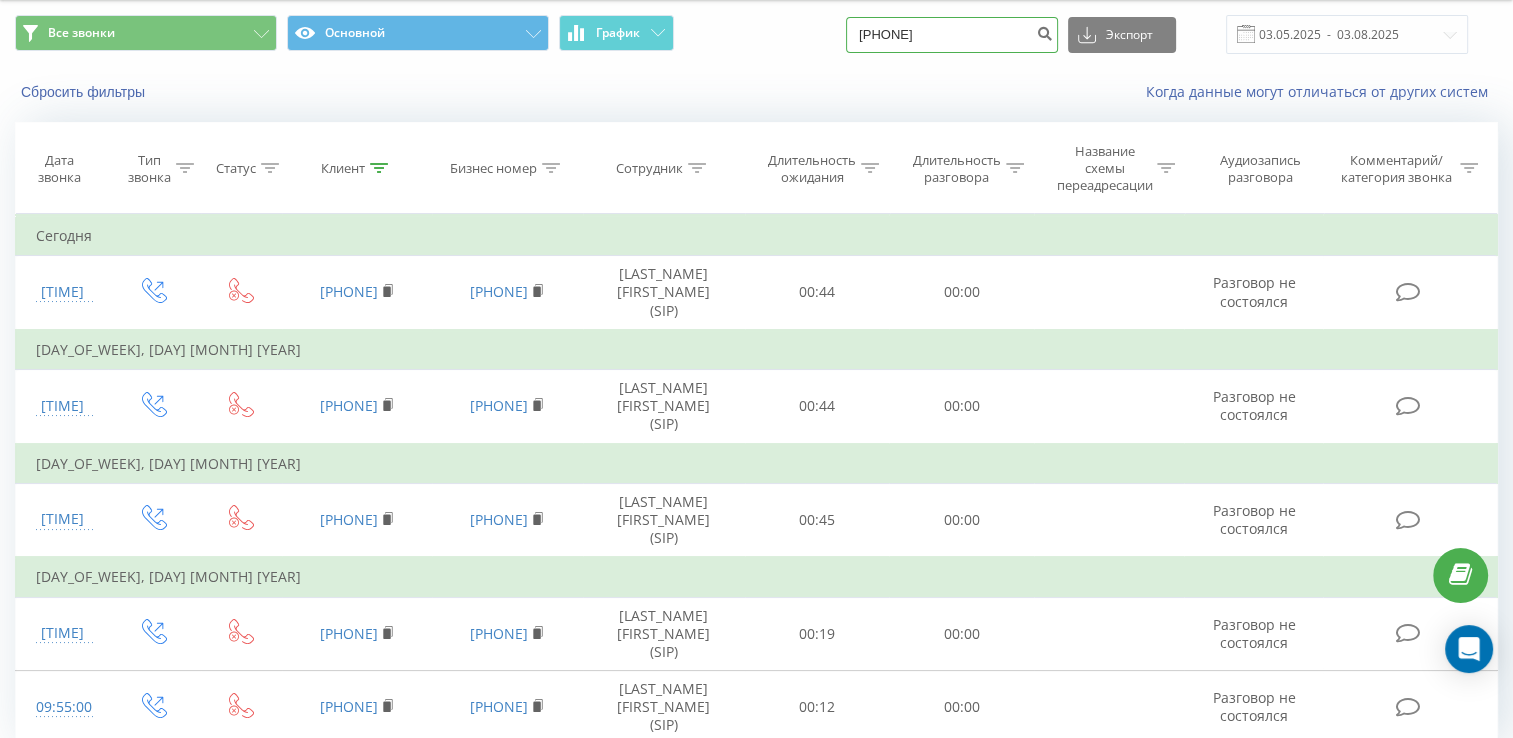 drag, startPoint x: 909, startPoint y: 30, endPoint x: 844, endPoint y: 13, distance: 67.18631 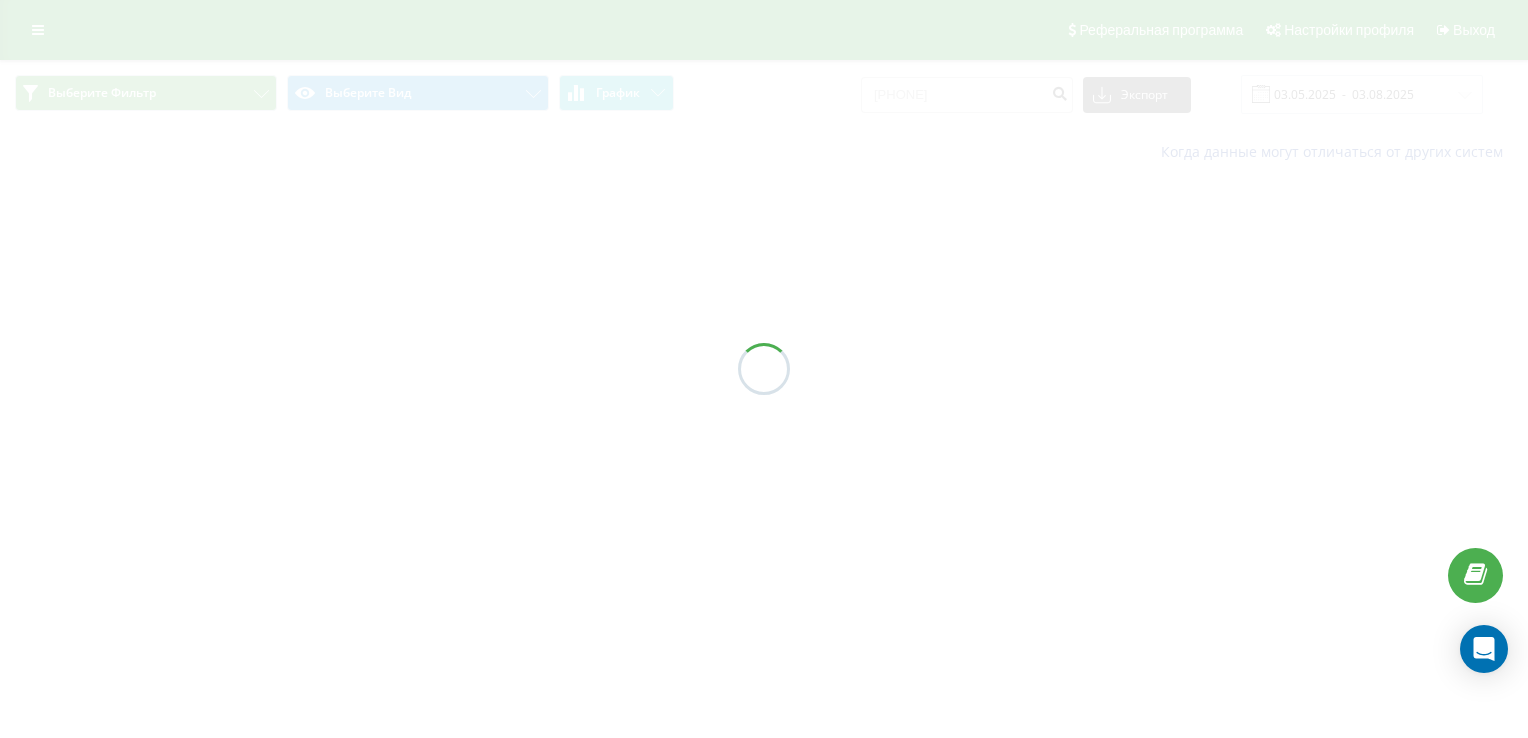 scroll, scrollTop: 0, scrollLeft: 0, axis: both 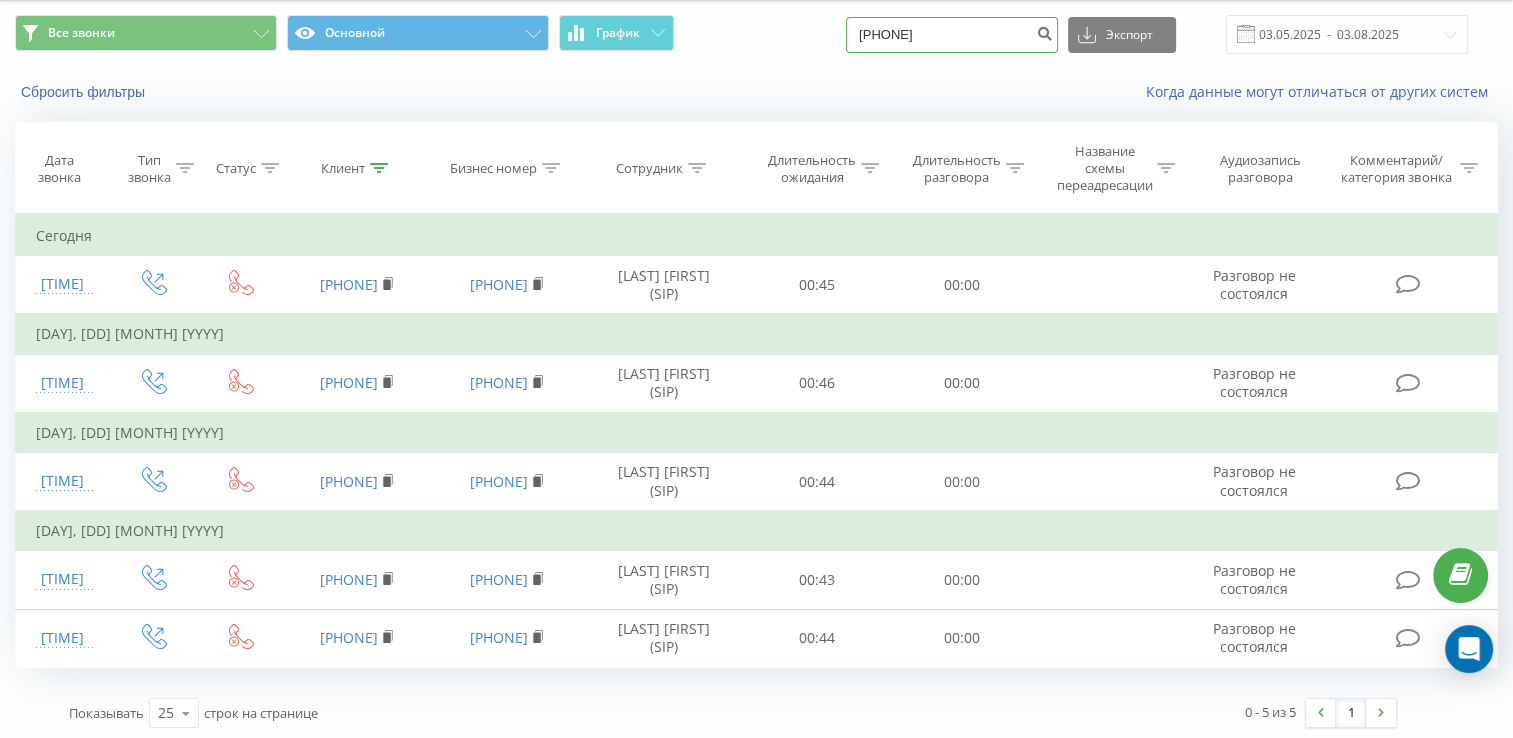 click on "[PHONE]" at bounding box center [952, 35] 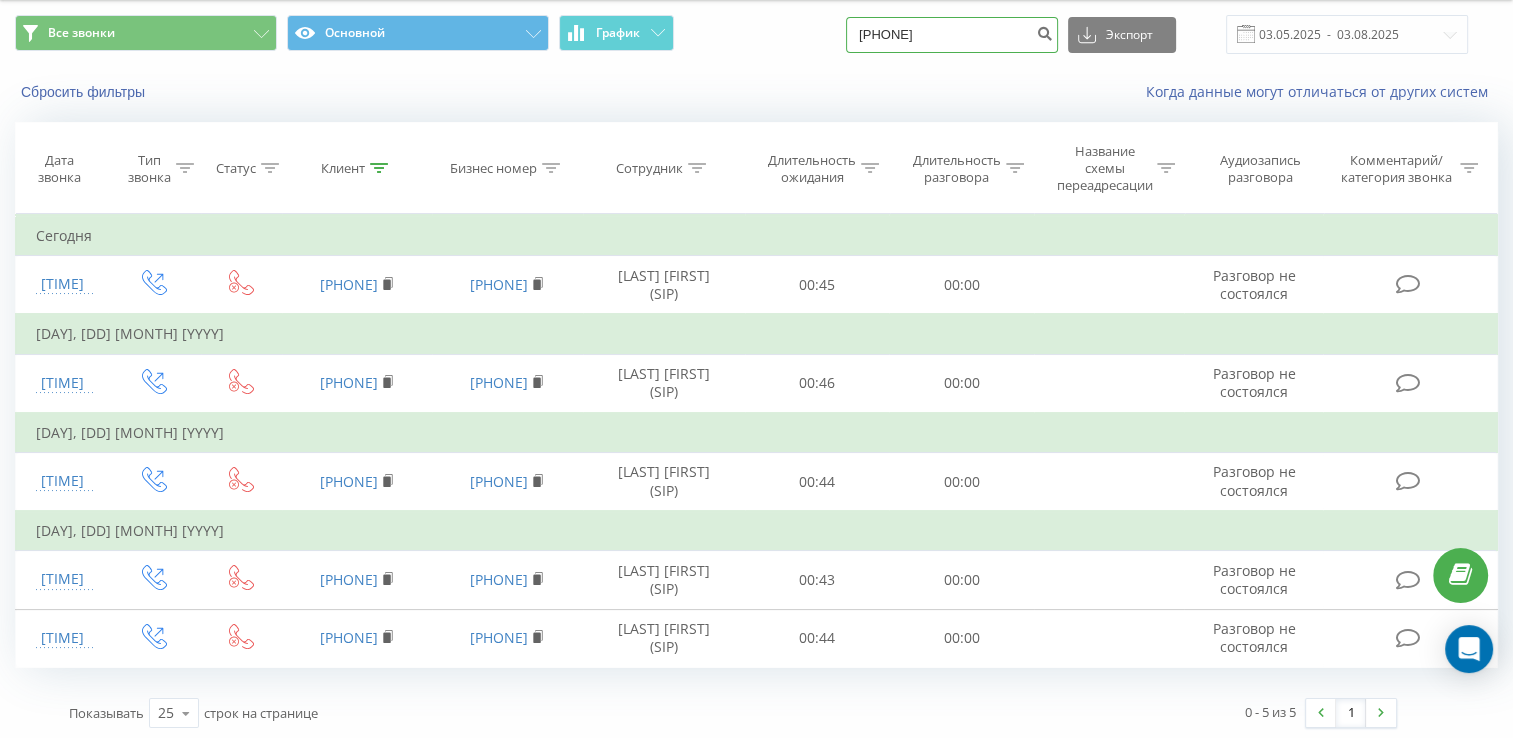 type on "0506568934" 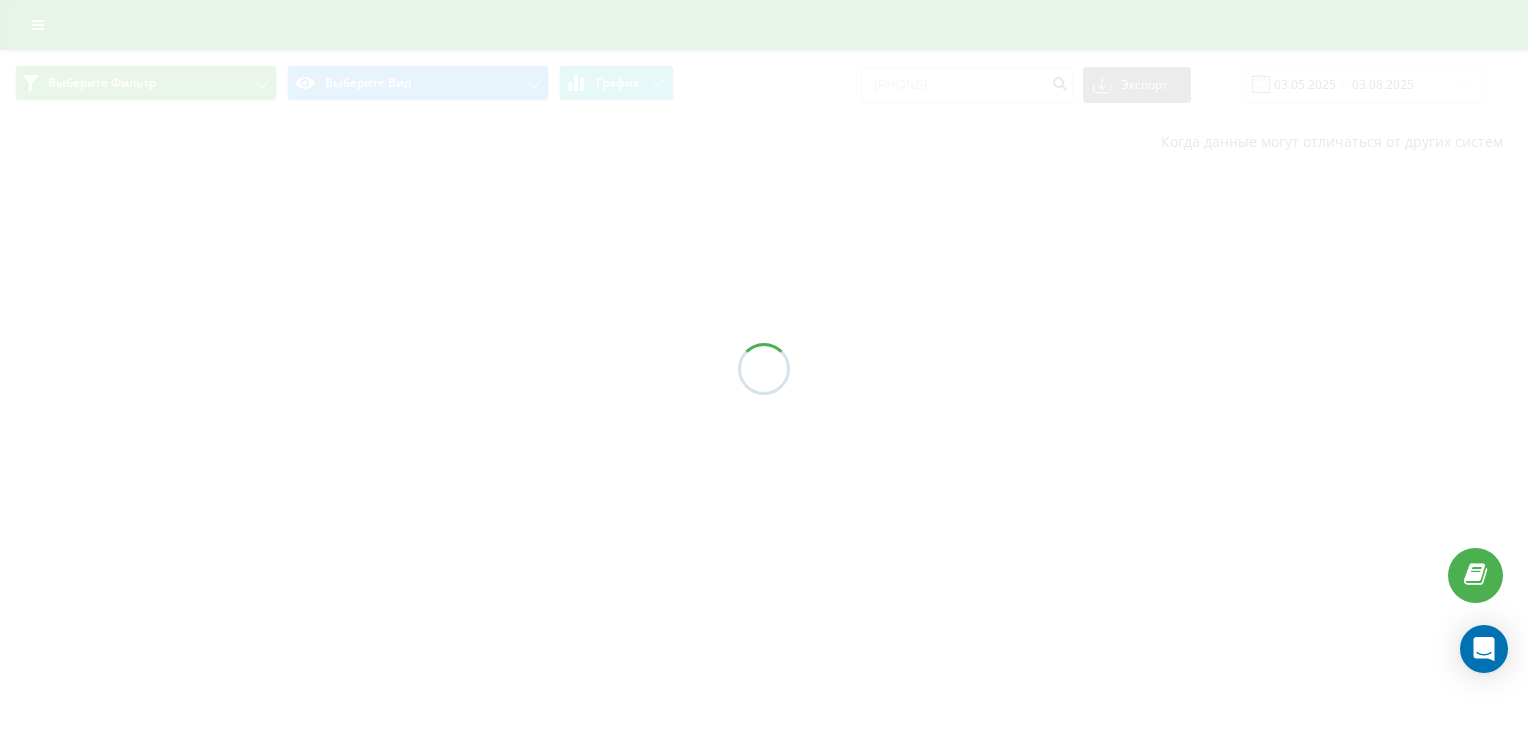 scroll, scrollTop: 0, scrollLeft: 0, axis: both 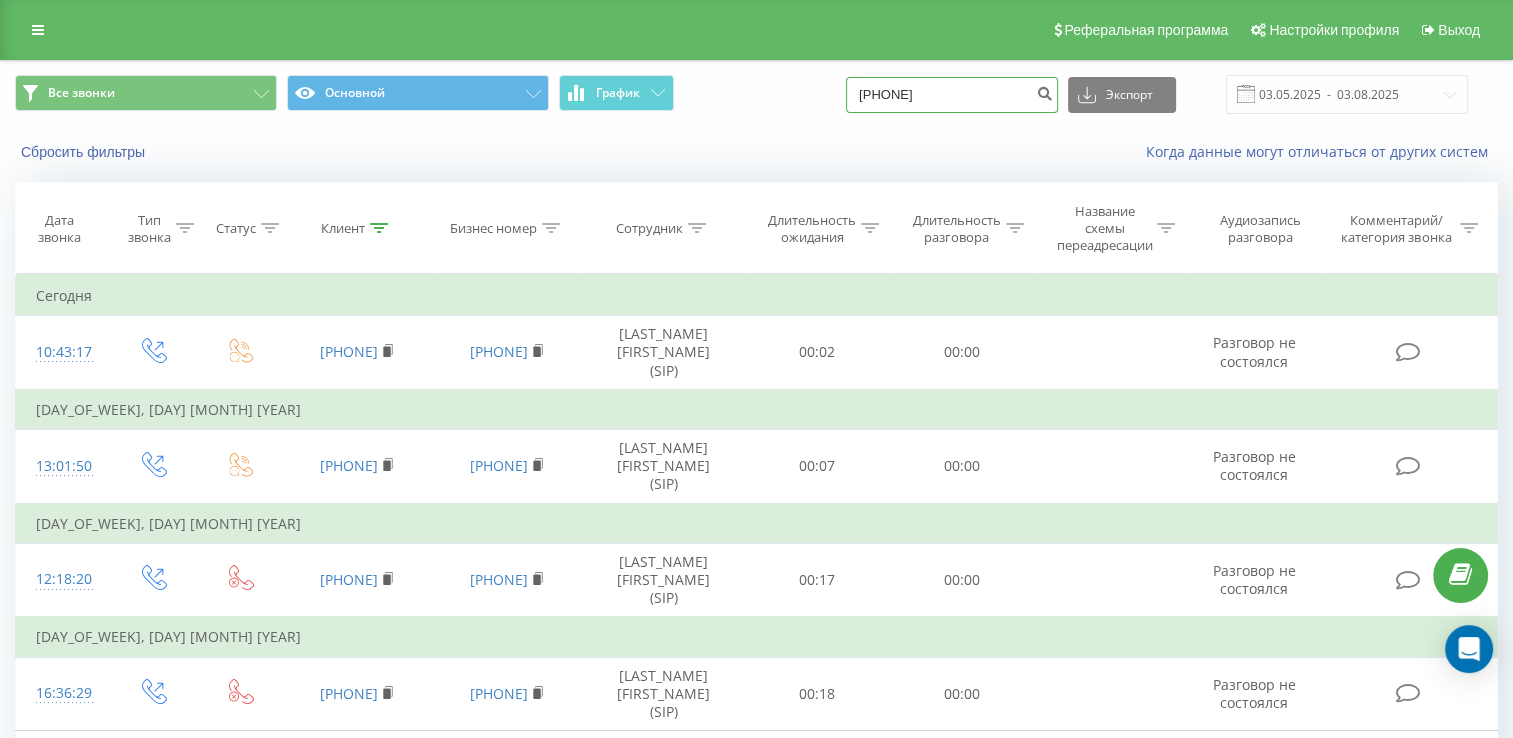 click on "0506568934" at bounding box center [952, 95] 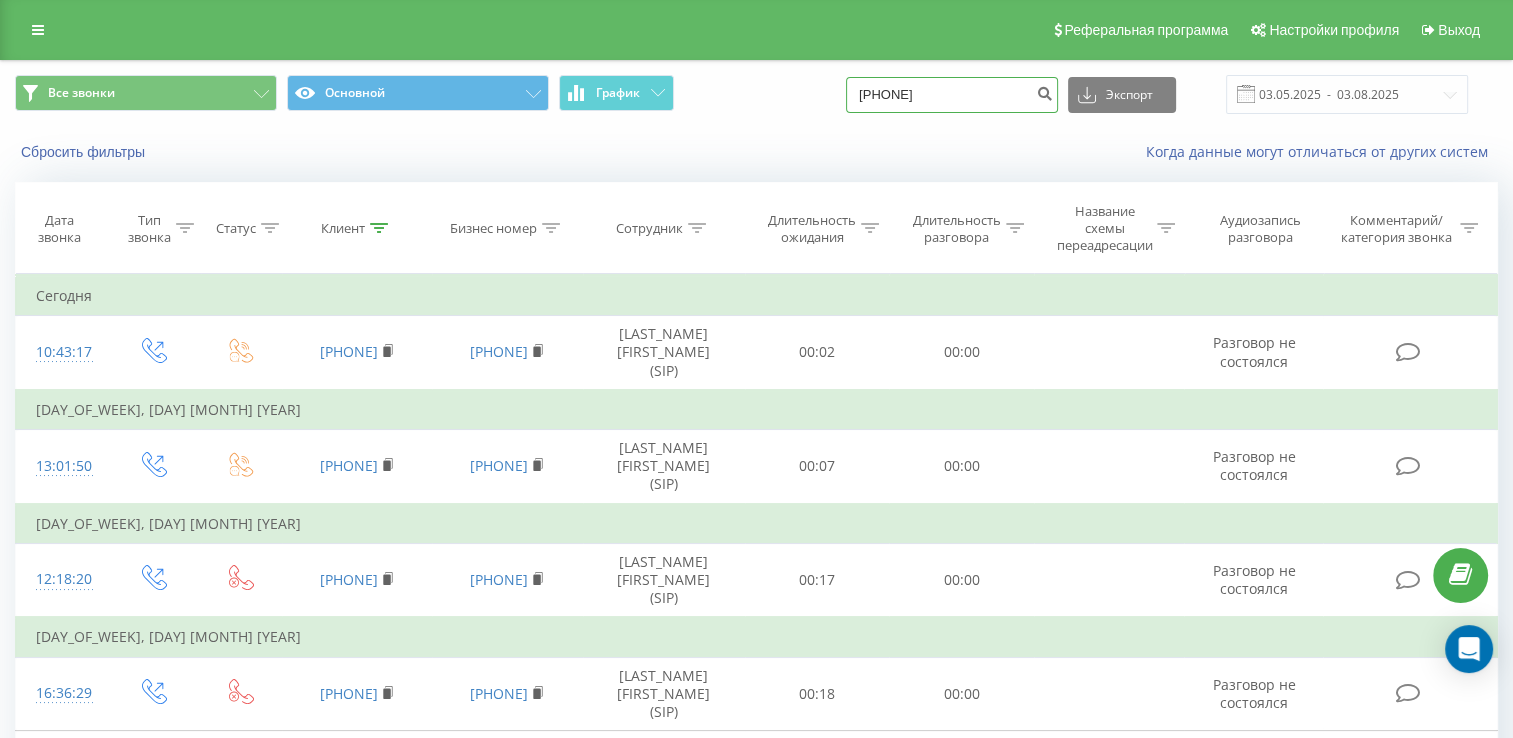 type on "[PHONE]" 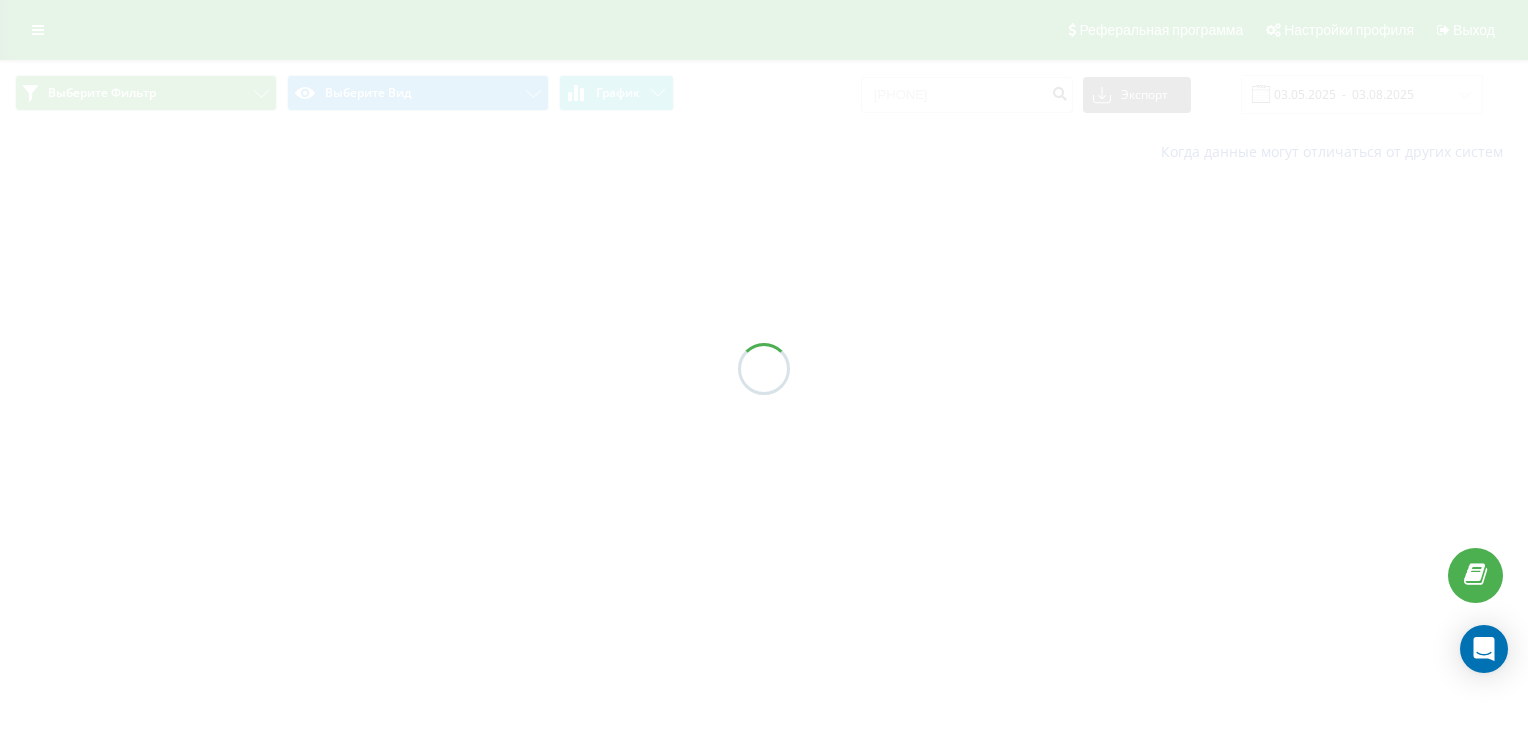 scroll, scrollTop: 0, scrollLeft: 0, axis: both 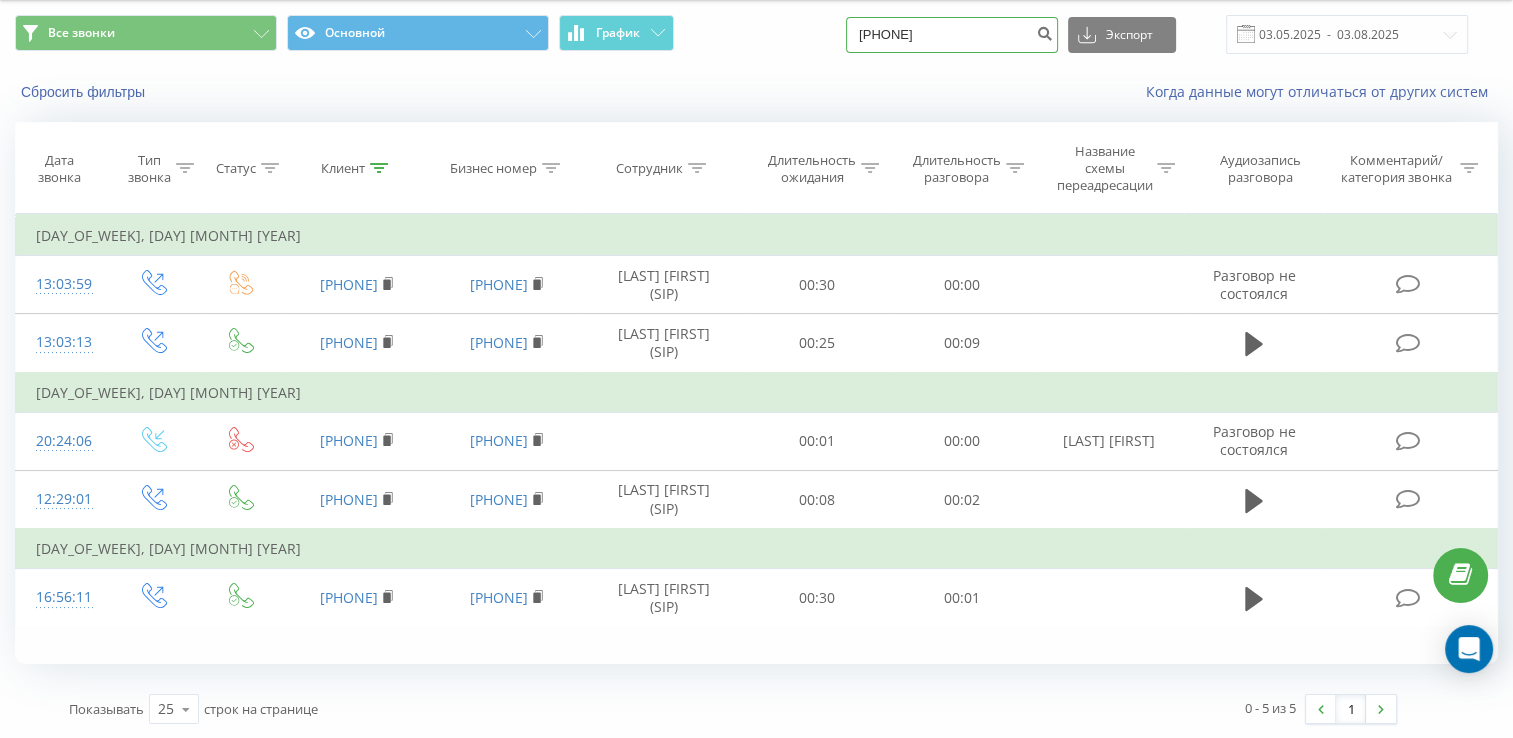click on "[PHONE]" at bounding box center [952, 35] 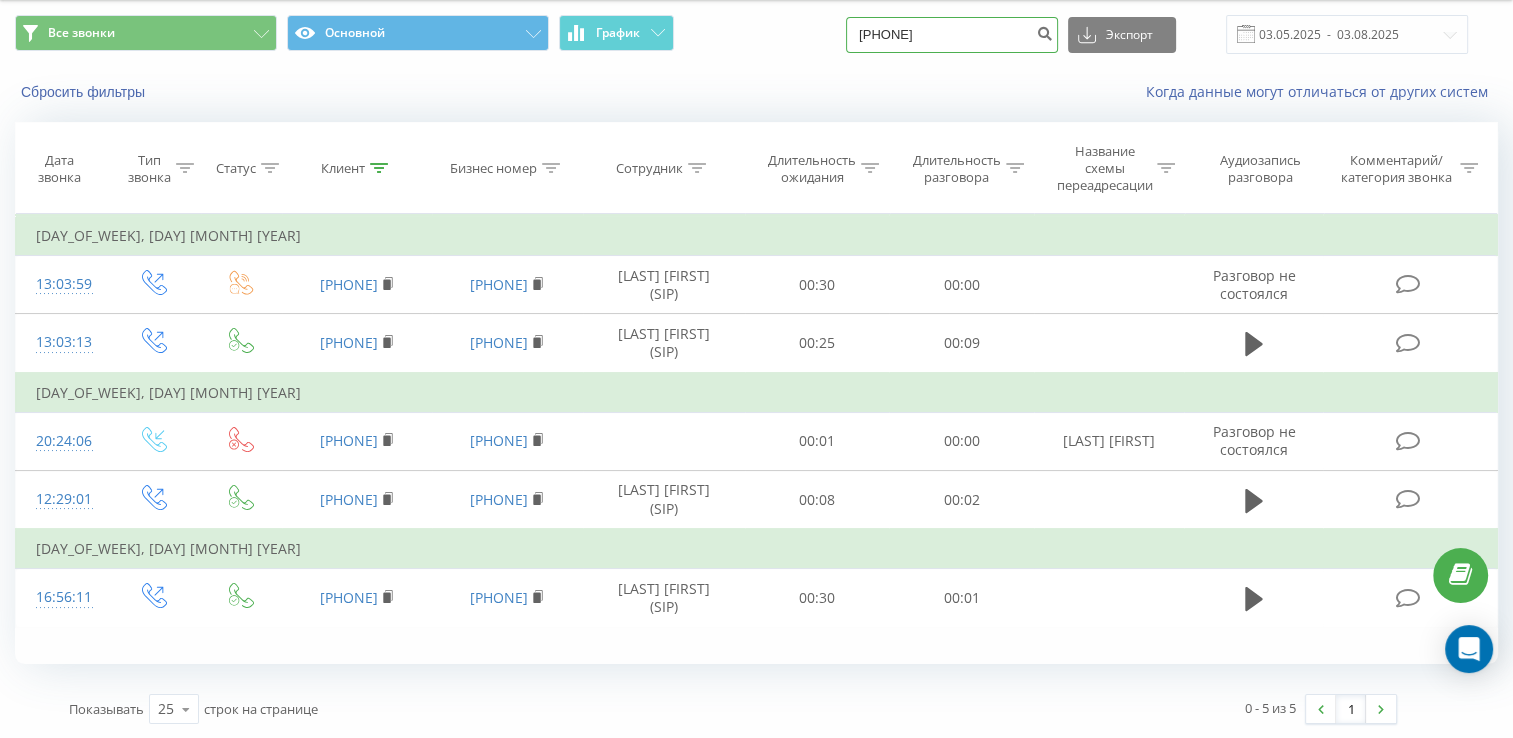 click on "[PHONE]" at bounding box center (952, 35) 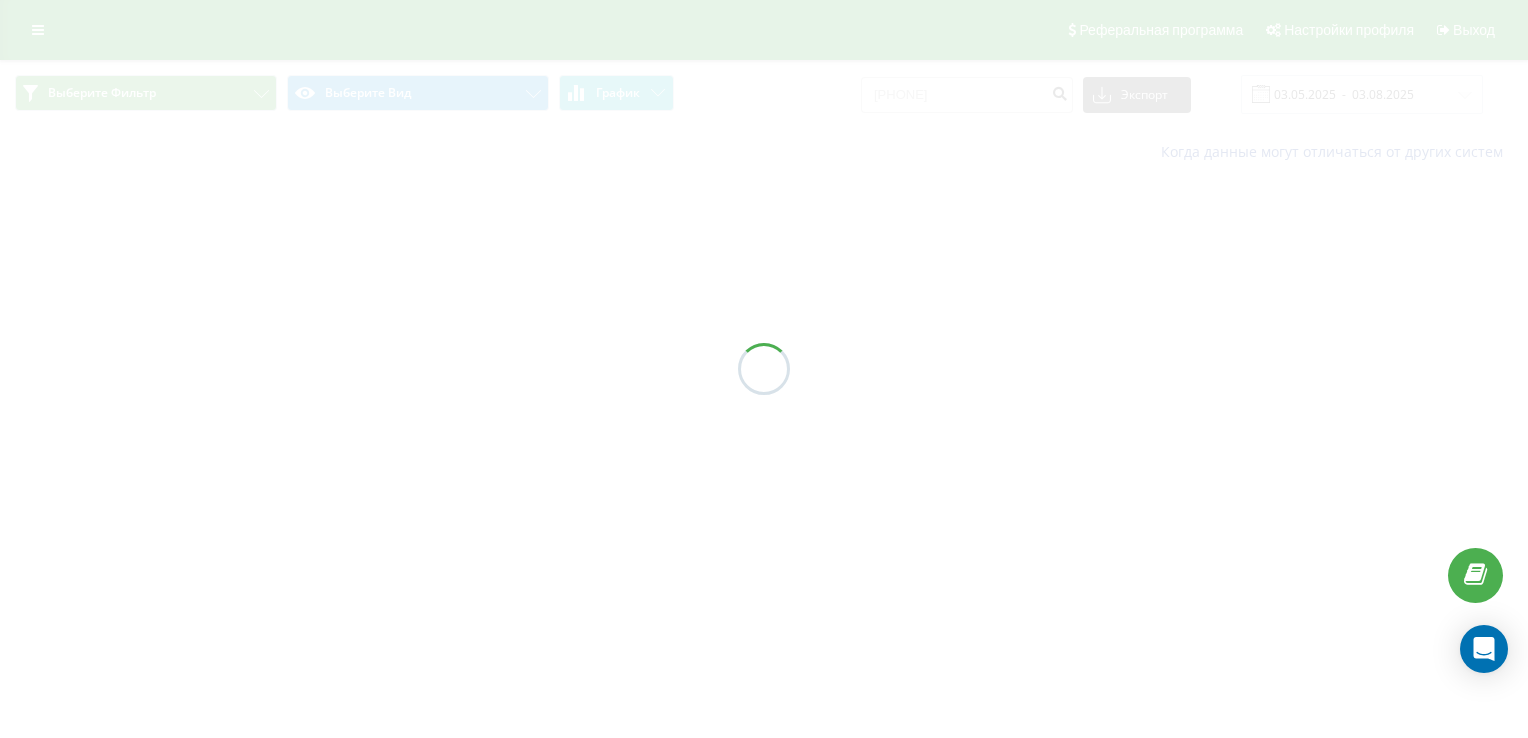 scroll, scrollTop: 0, scrollLeft: 0, axis: both 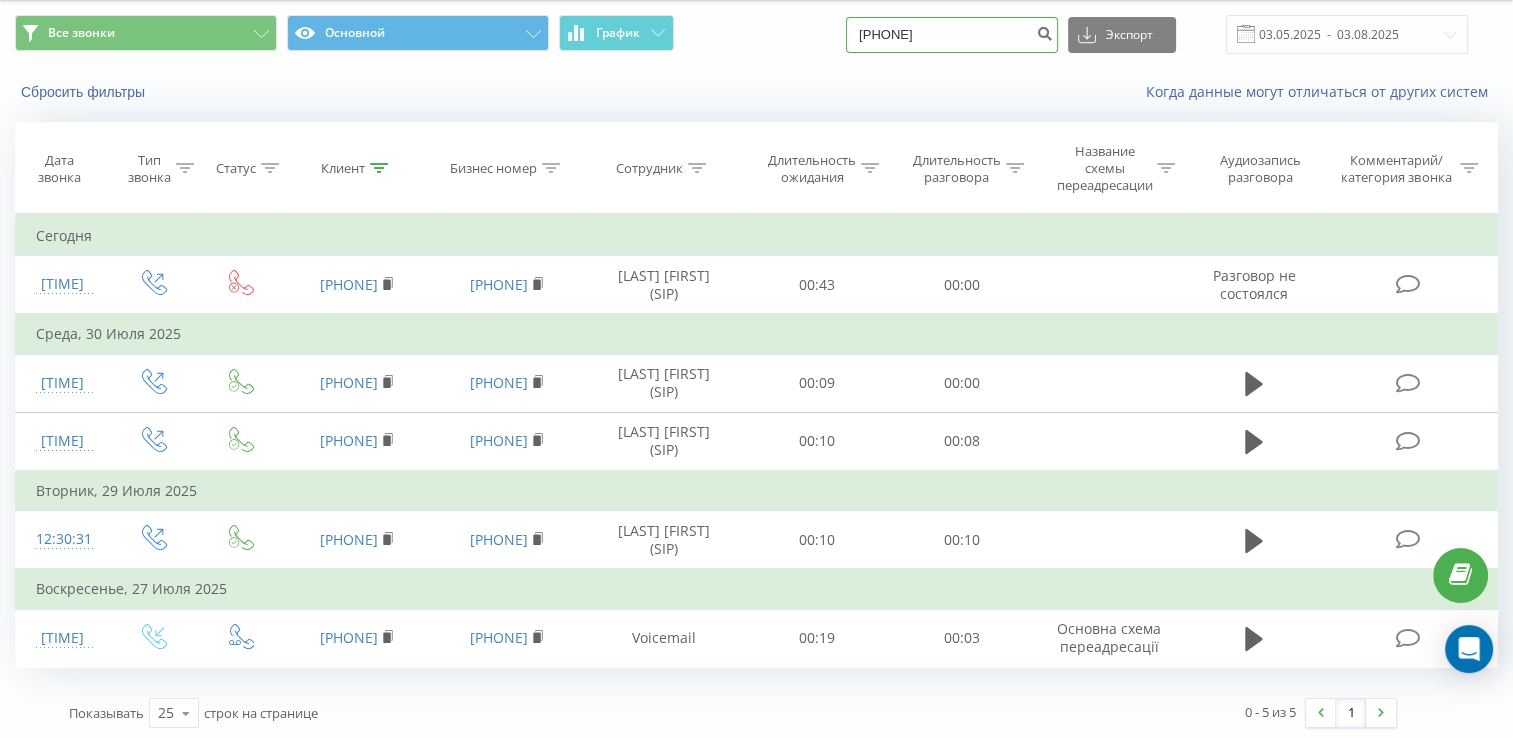 click on "0984267939" at bounding box center (952, 35) 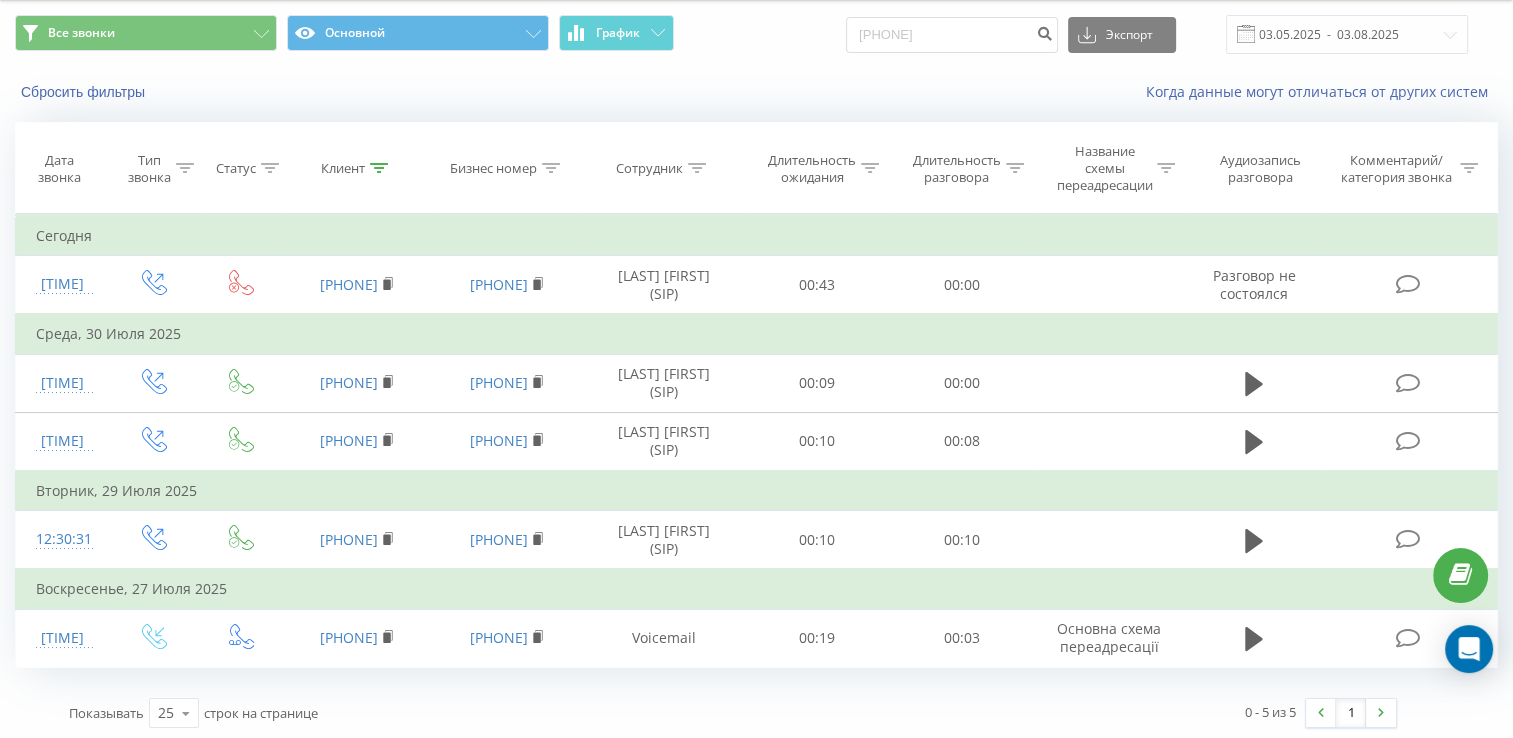 click on "Все звонки Основной График 380633657018 Экспорт .csv .xls .xlsx 03.05.2025  -  03.08.2025" at bounding box center (756, 34) 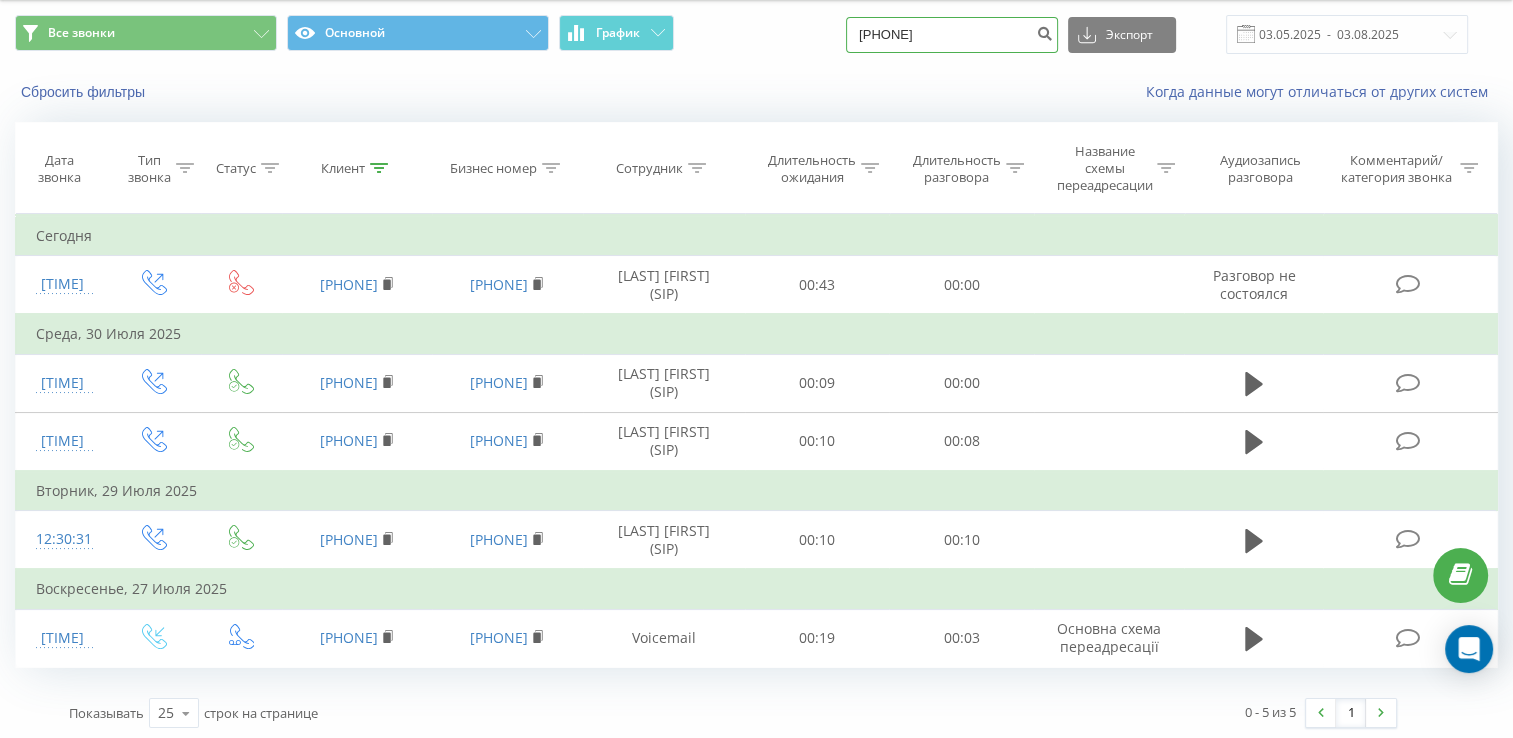 click on "[PHONE]" at bounding box center [952, 35] 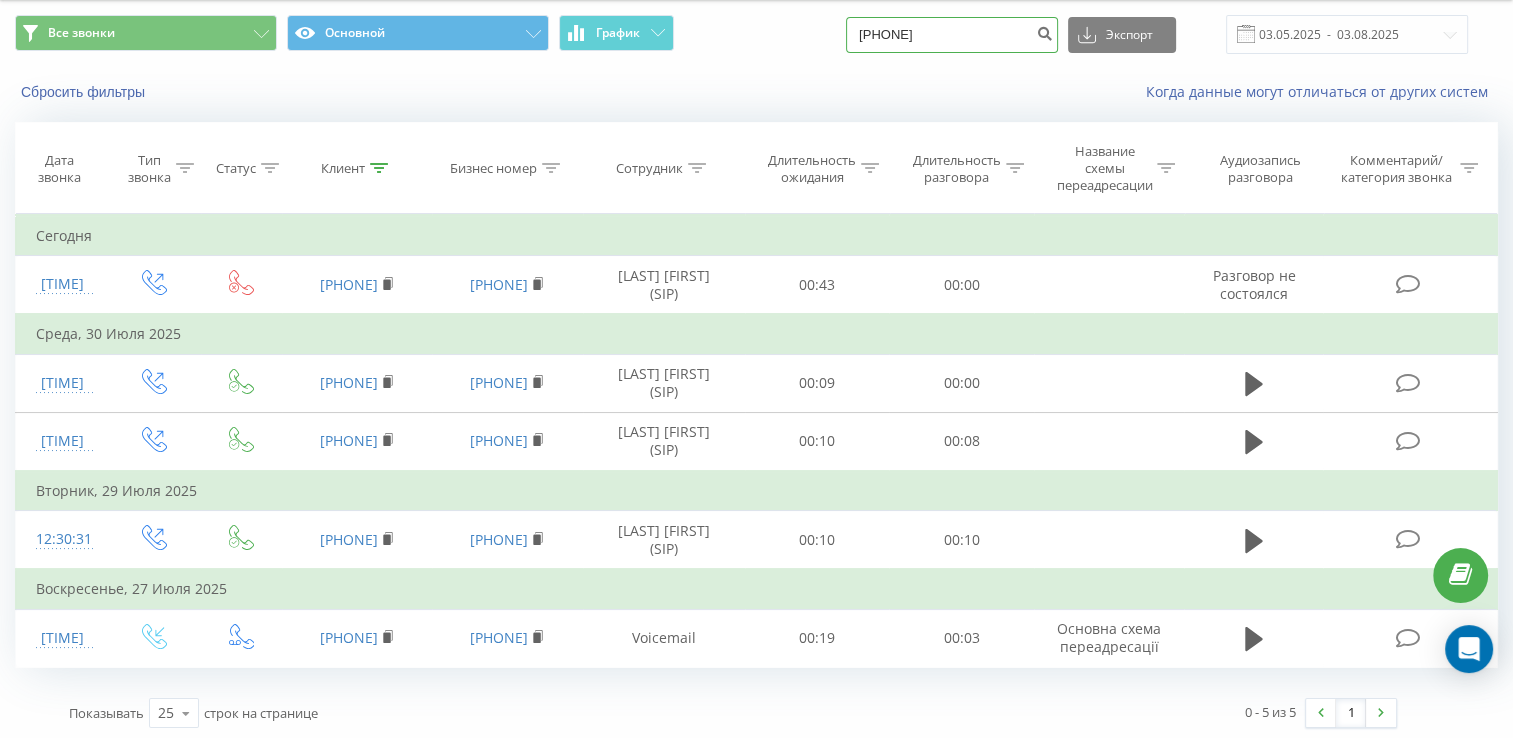 drag, startPoint x: 903, startPoint y: 34, endPoint x: 804, endPoint y: 24, distance: 99.50377 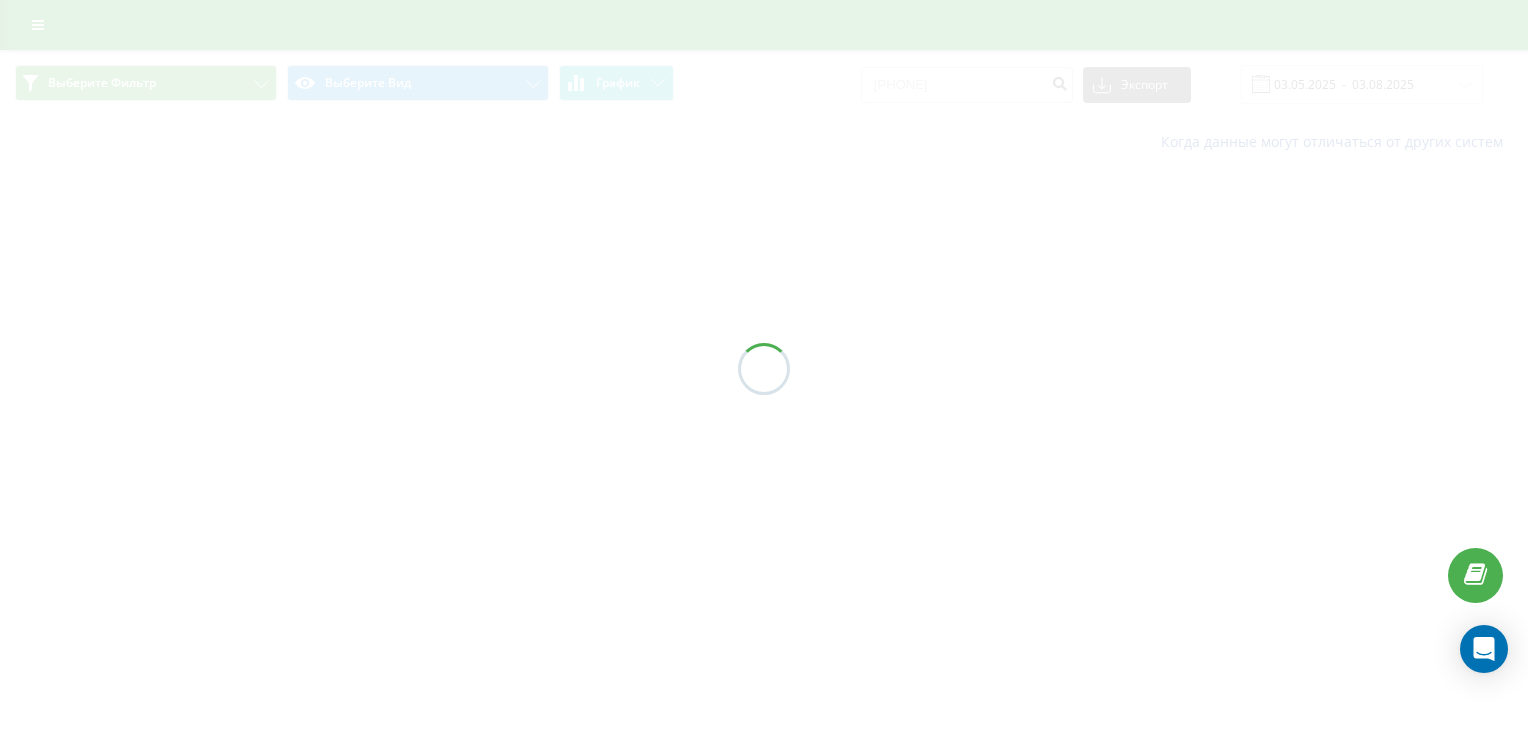scroll, scrollTop: 0, scrollLeft: 0, axis: both 